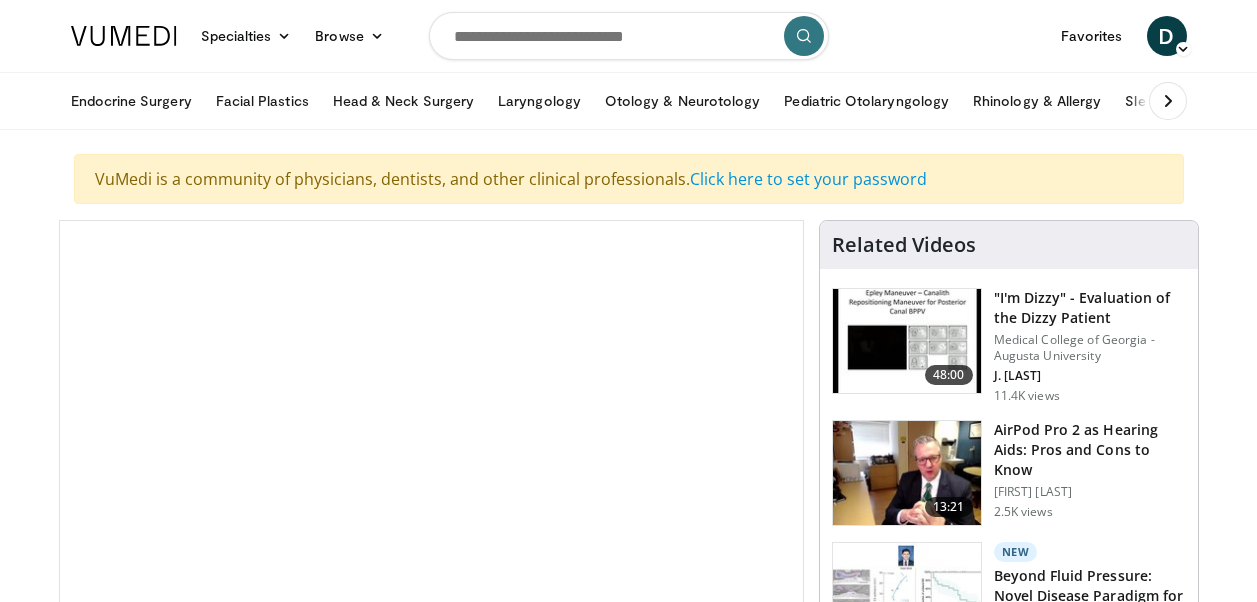 scroll, scrollTop: 0, scrollLeft: 0, axis: both 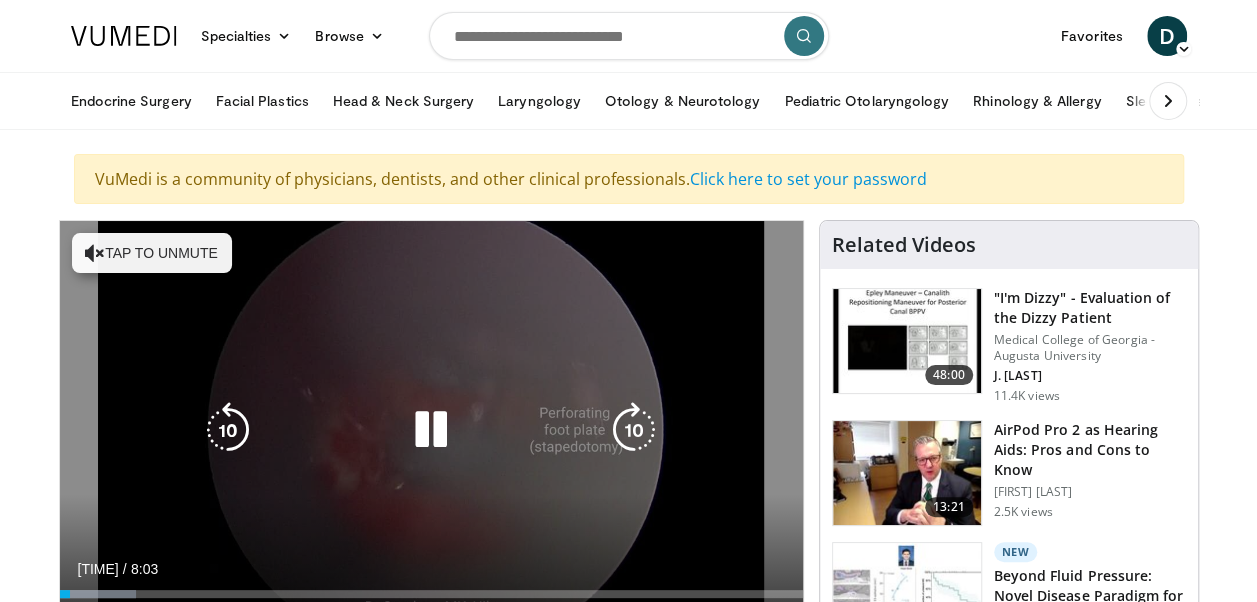 click at bounding box center (95, 253) 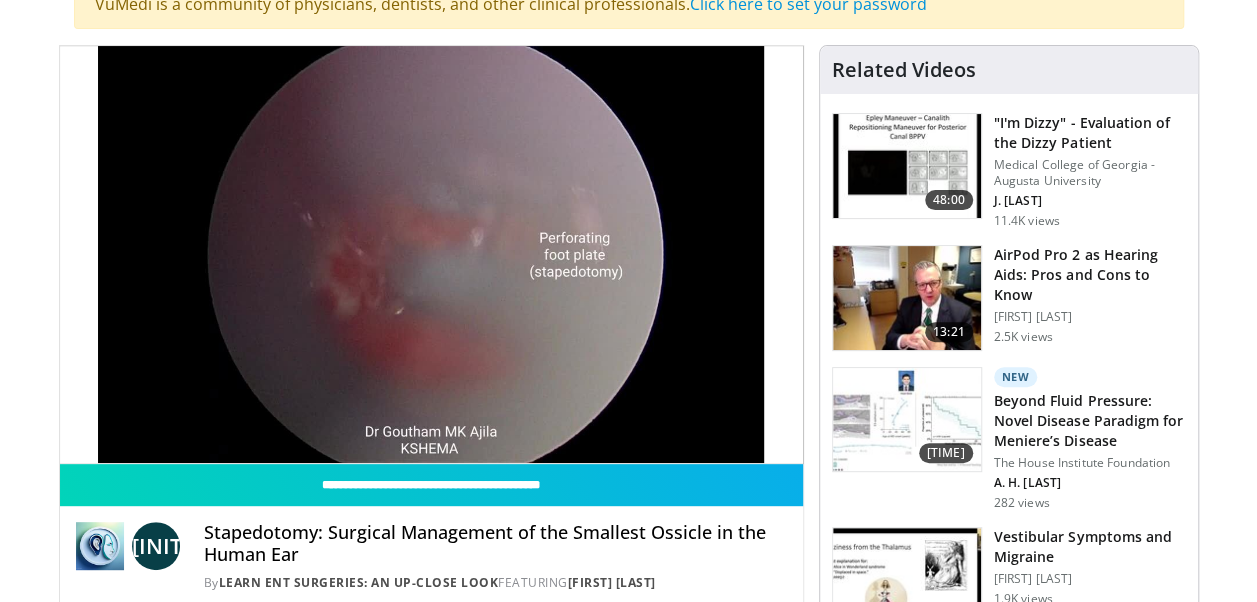 scroll, scrollTop: 182, scrollLeft: 0, axis: vertical 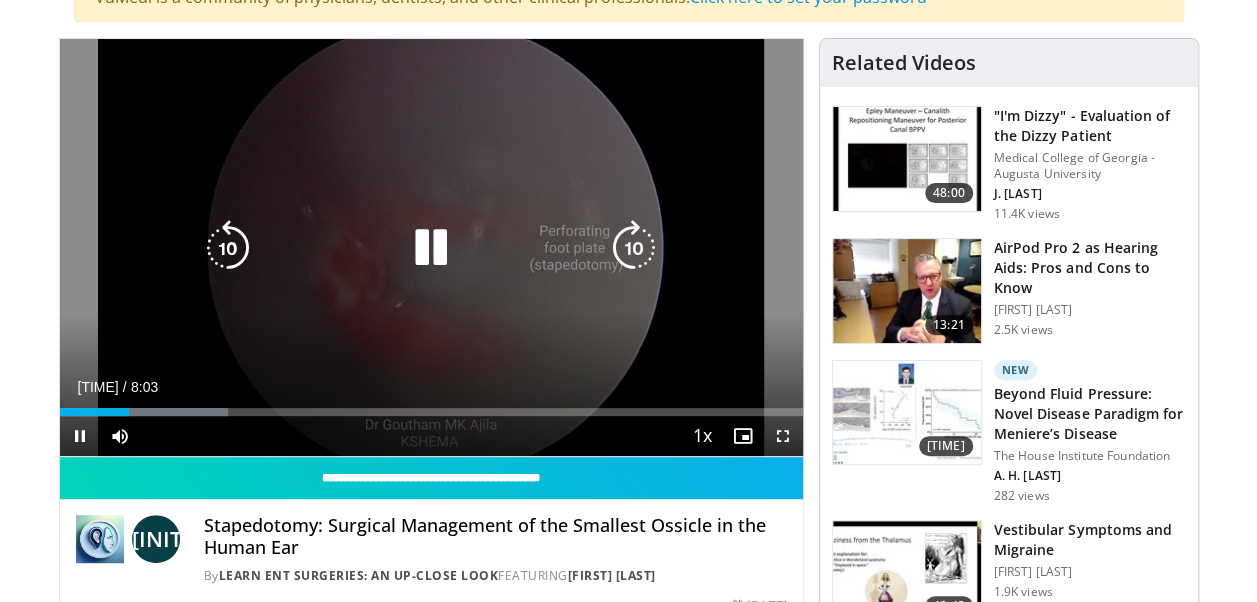 click on "10 seconds
Tap to unmute" at bounding box center (431, 247) 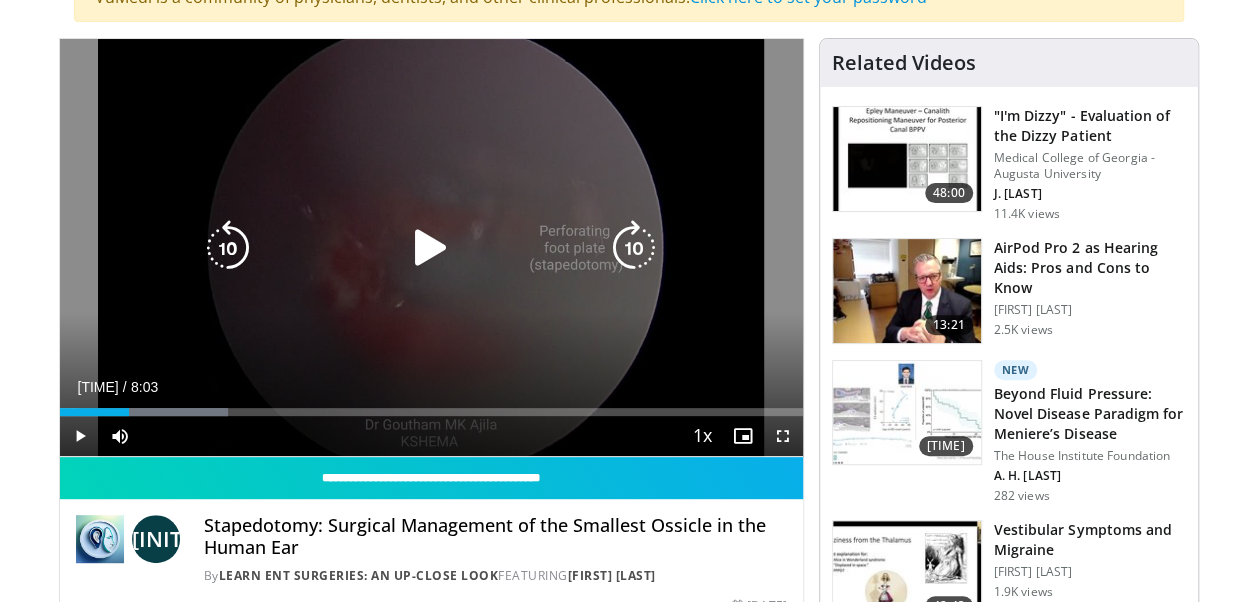 click at bounding box center (431, 248) 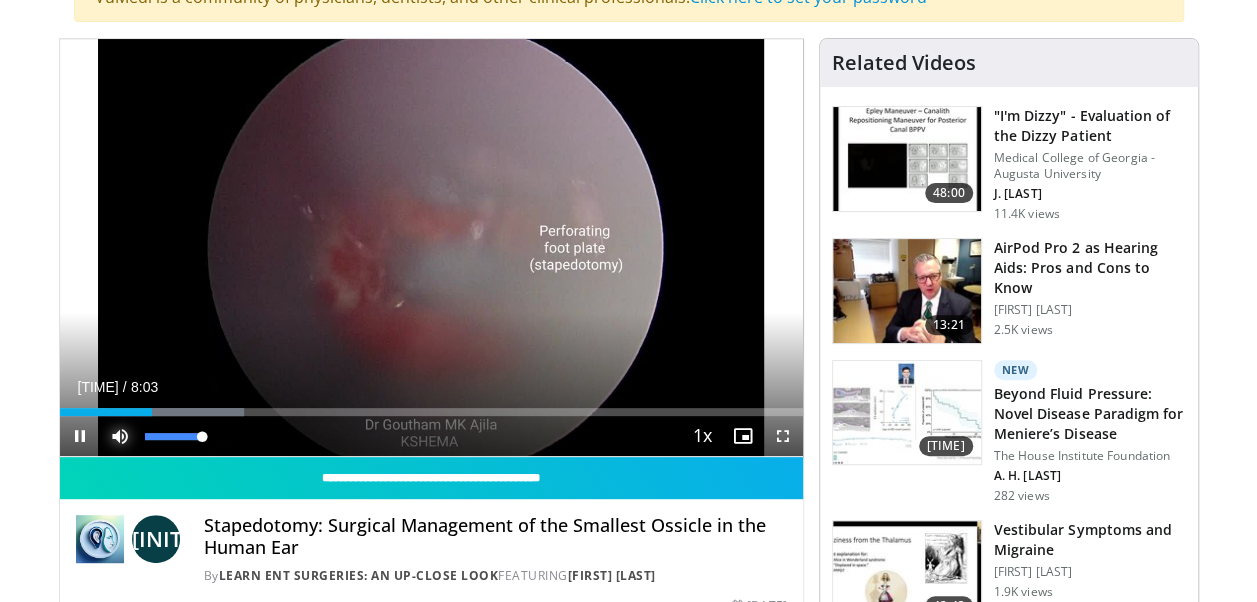 click at bounding box center (120, 436) 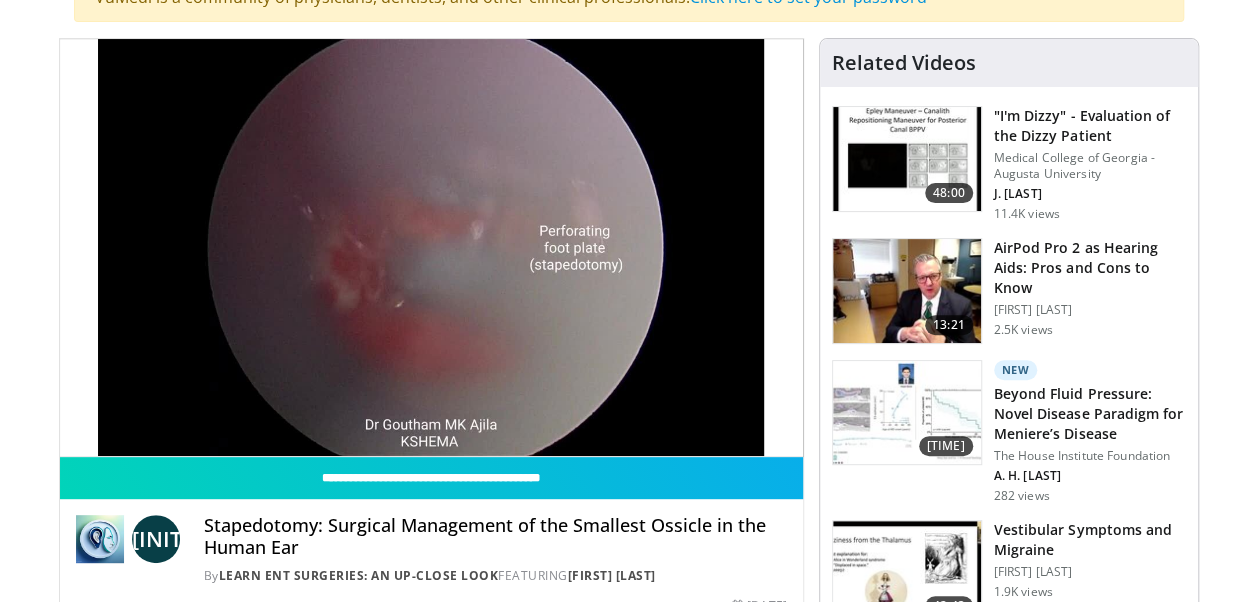click on "**********" at bounding box center [431, 248] 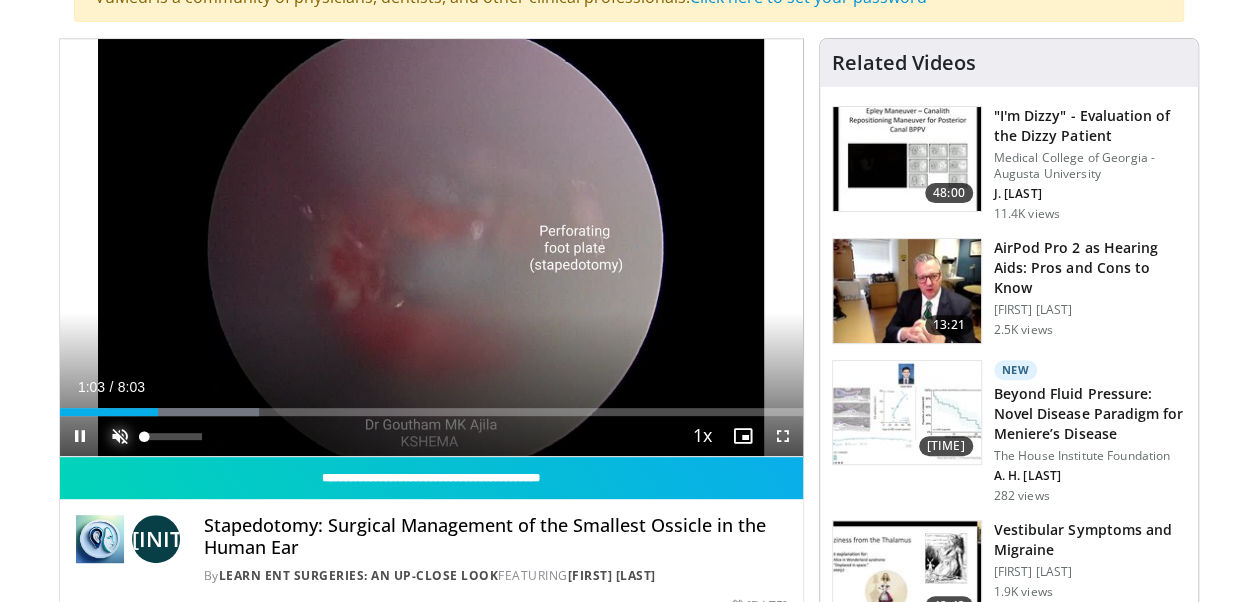 click at bounding box center (120, 436) 